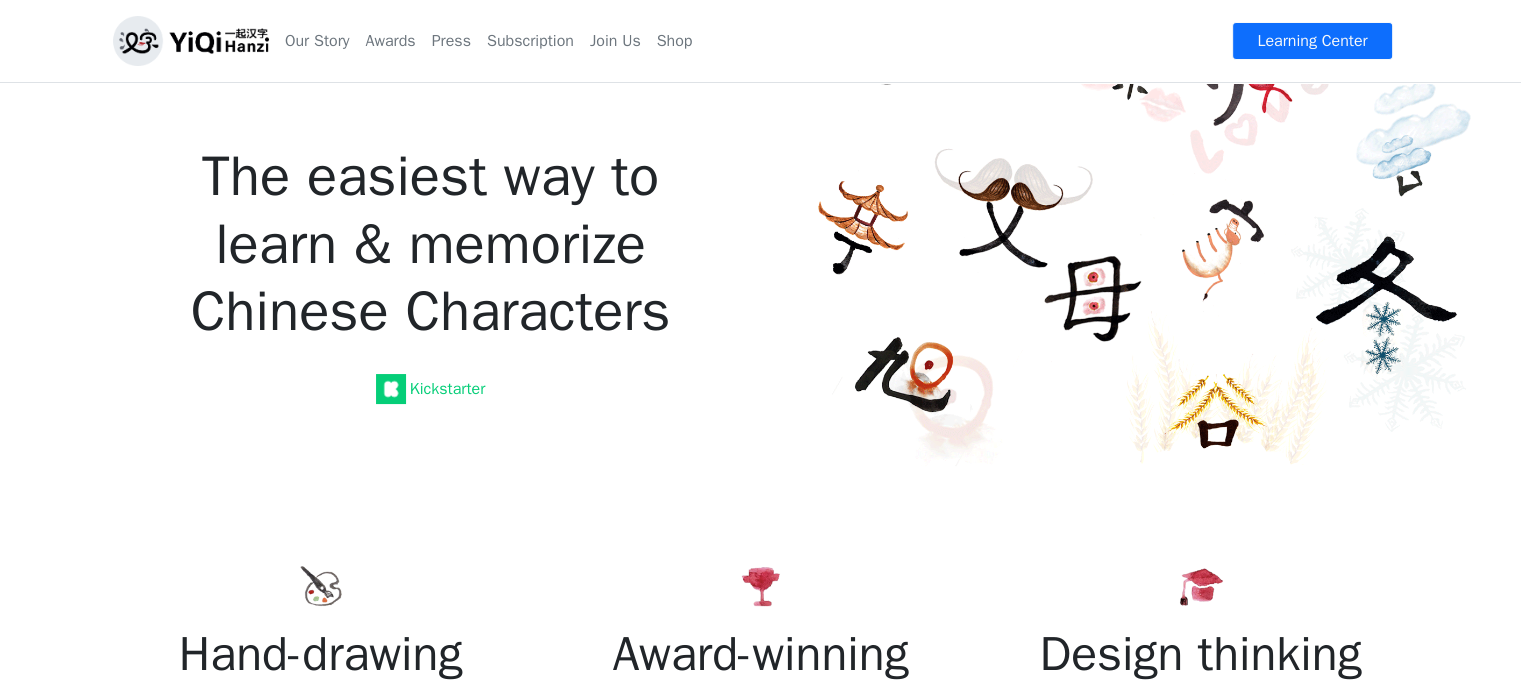 scroll, scrollTop: 0, scrollLeft: 0, axis: both 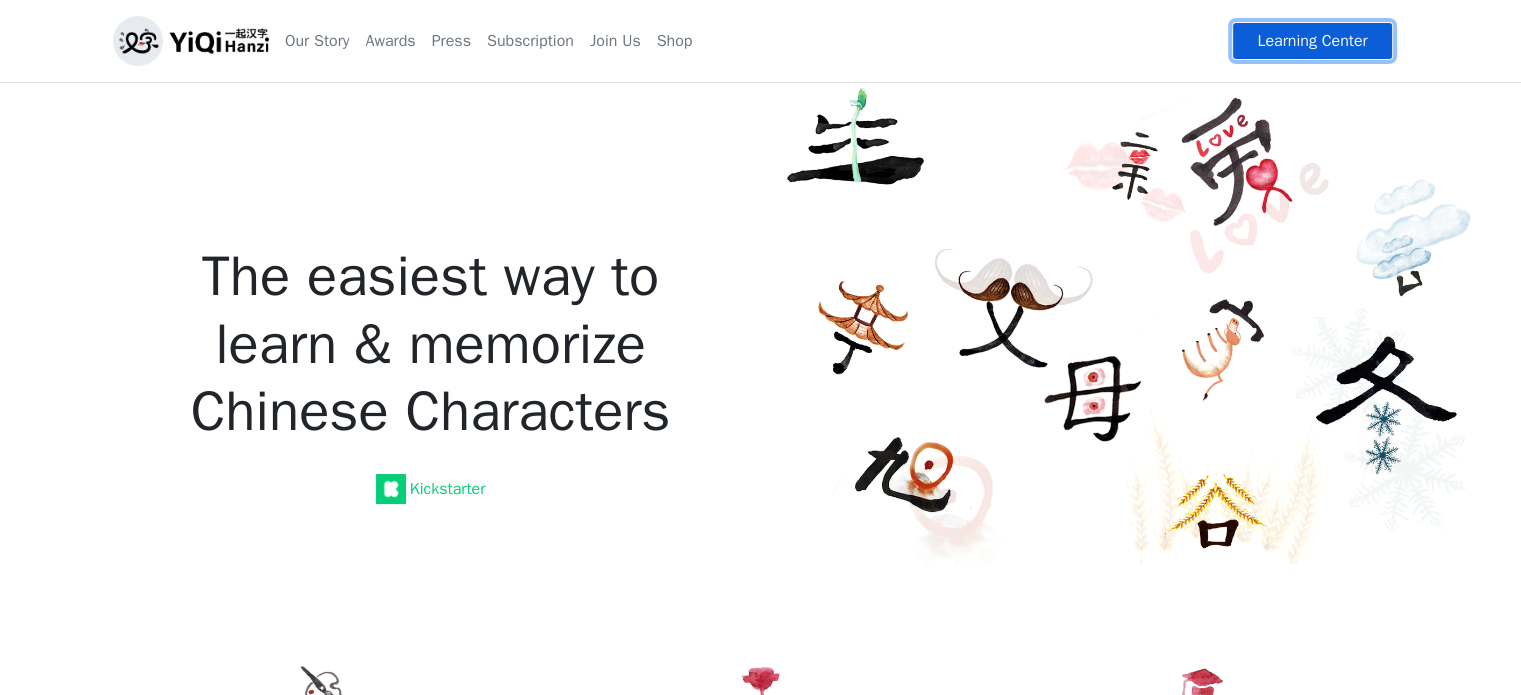 click on "Learning Center" at bounding box center [1312, 41] 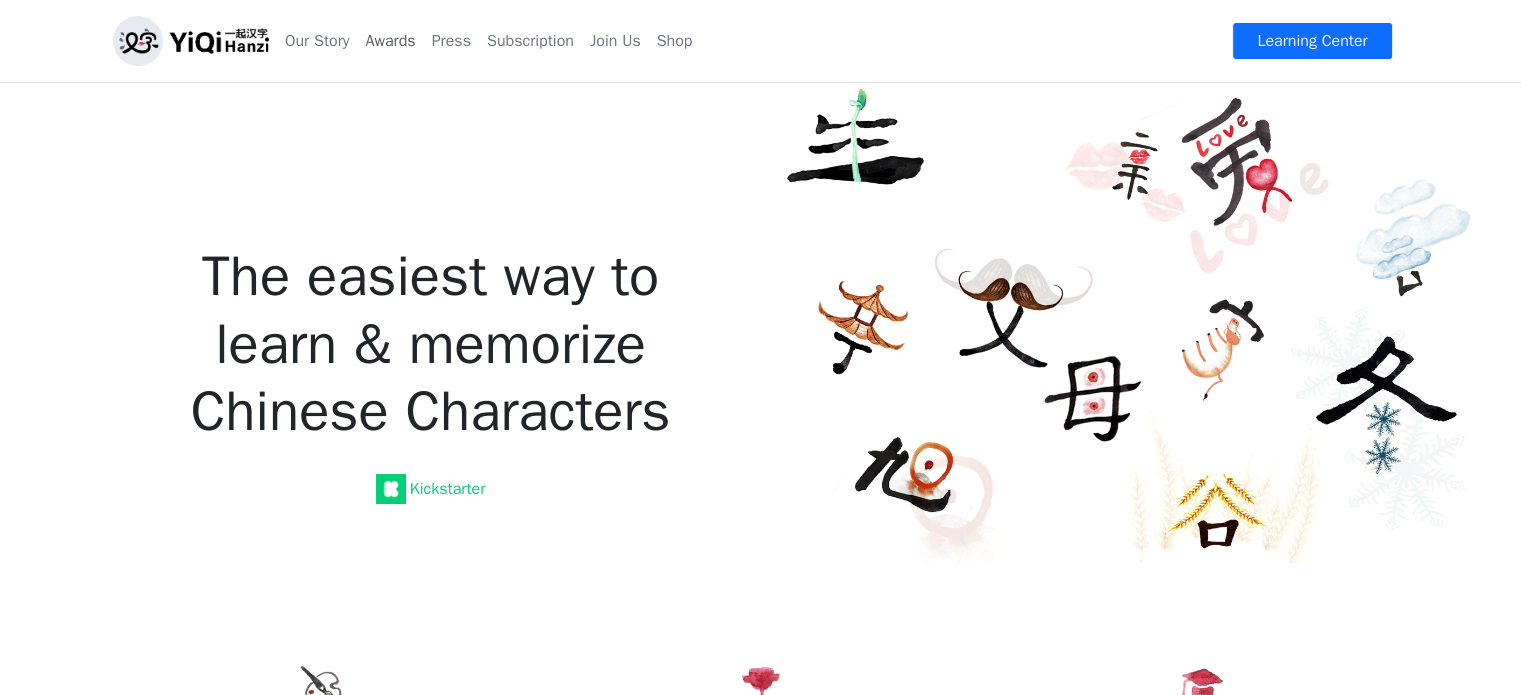 click on "Awards" at bounding box center (390, 41) 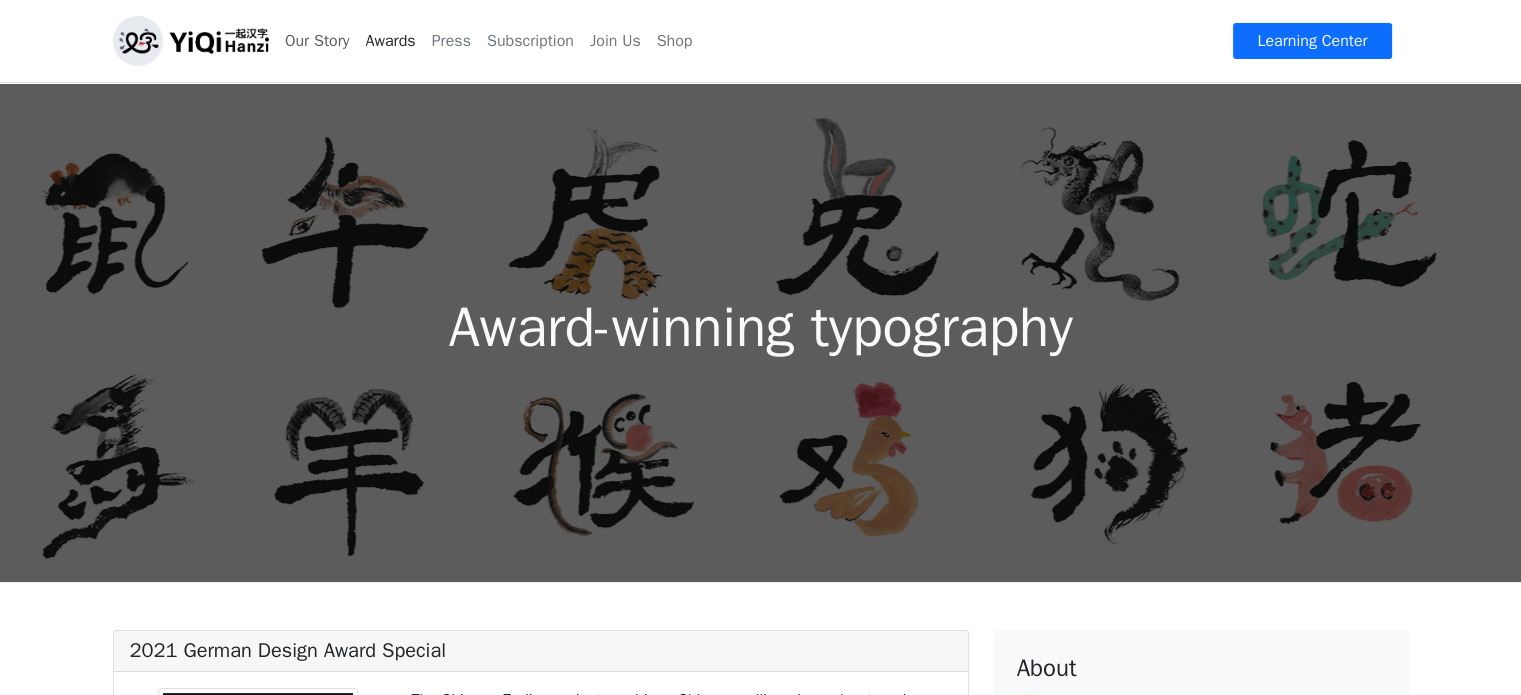 click on "Our Story" at bounding box center (317, 41) 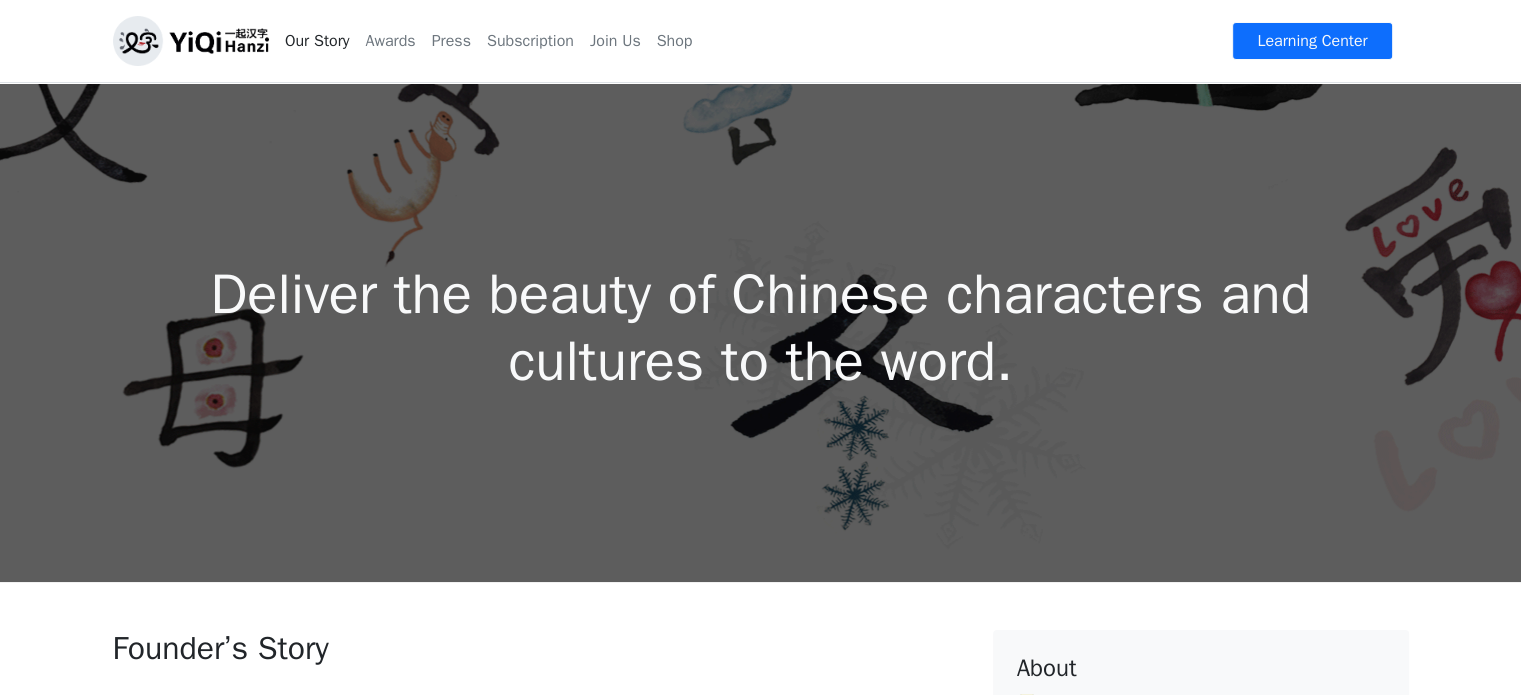 click at bounding box center (191, 41) 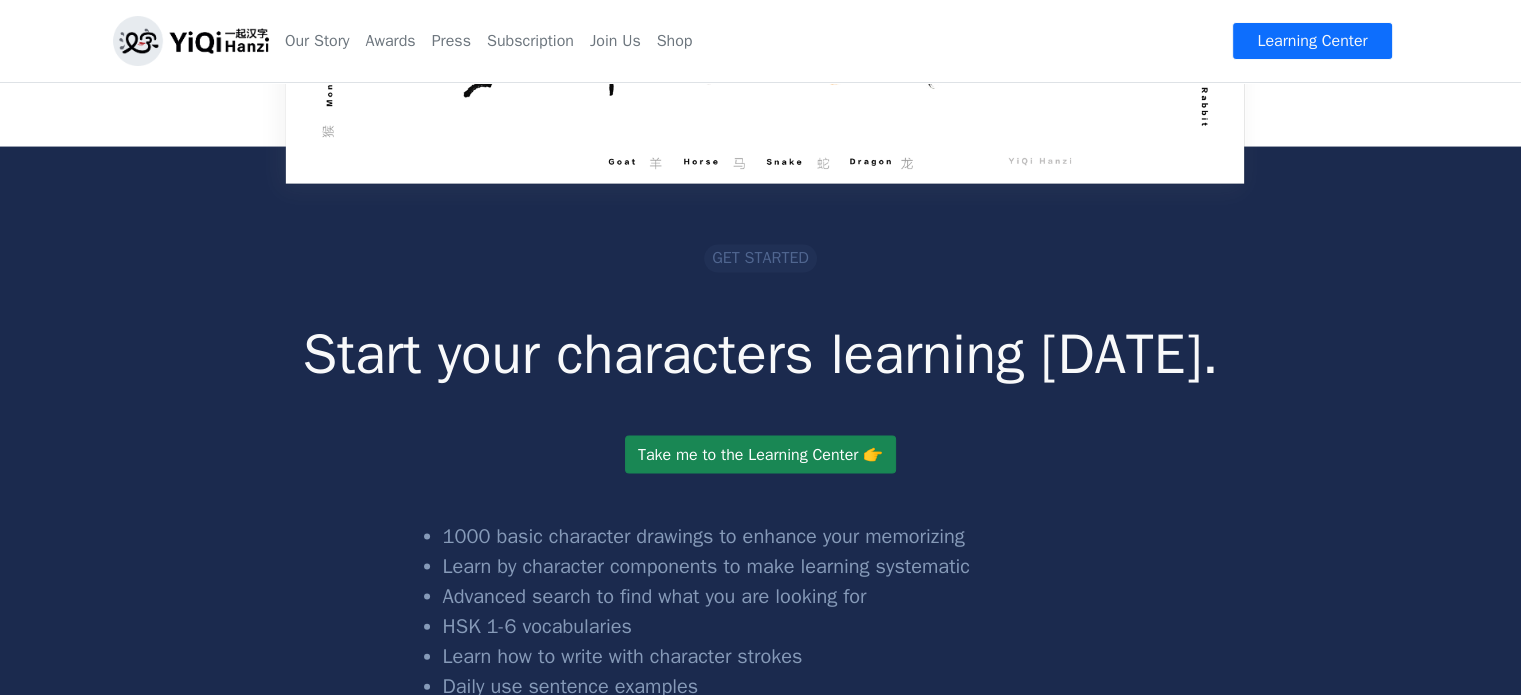scroll, scrollTop: 4300, scrollLeft: 0, axis: vertical 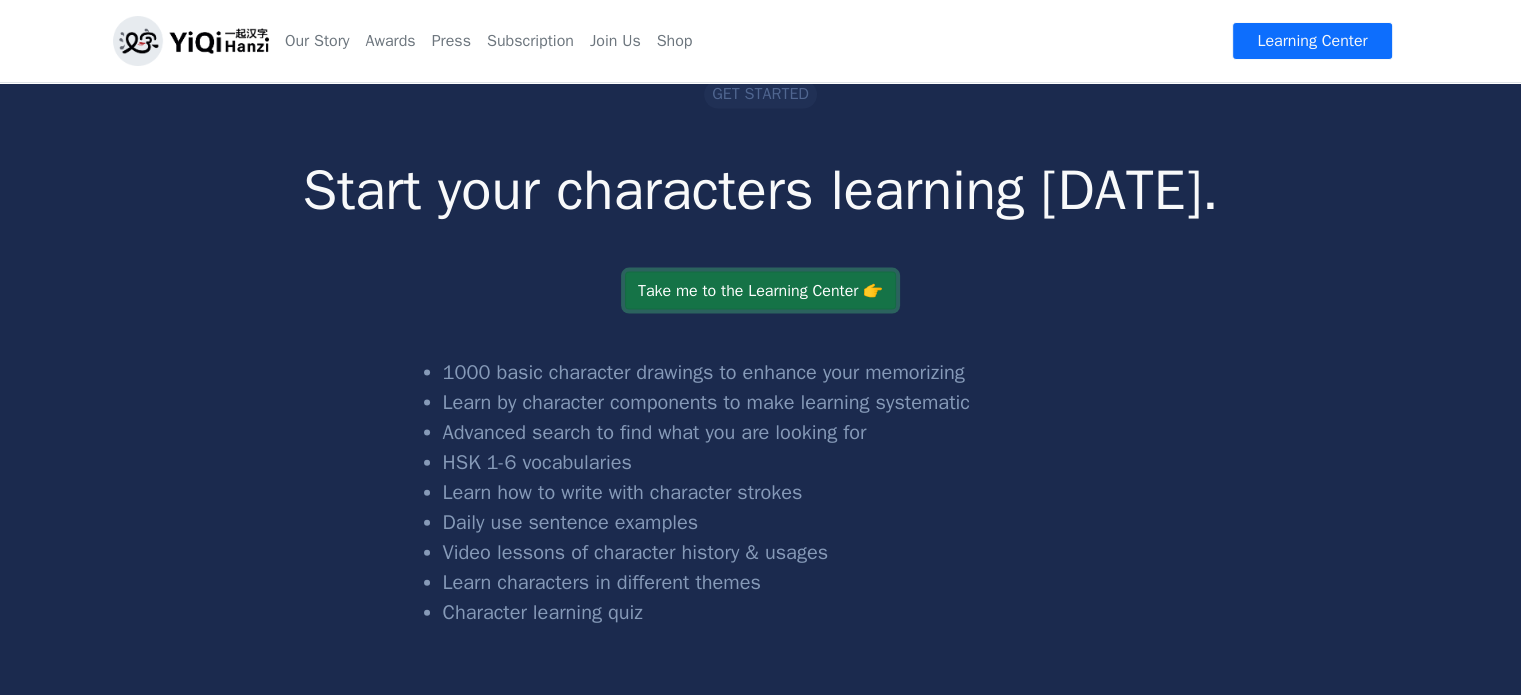 click on "Take me to the Learning Center 👉" at bounding box center (760, 291) 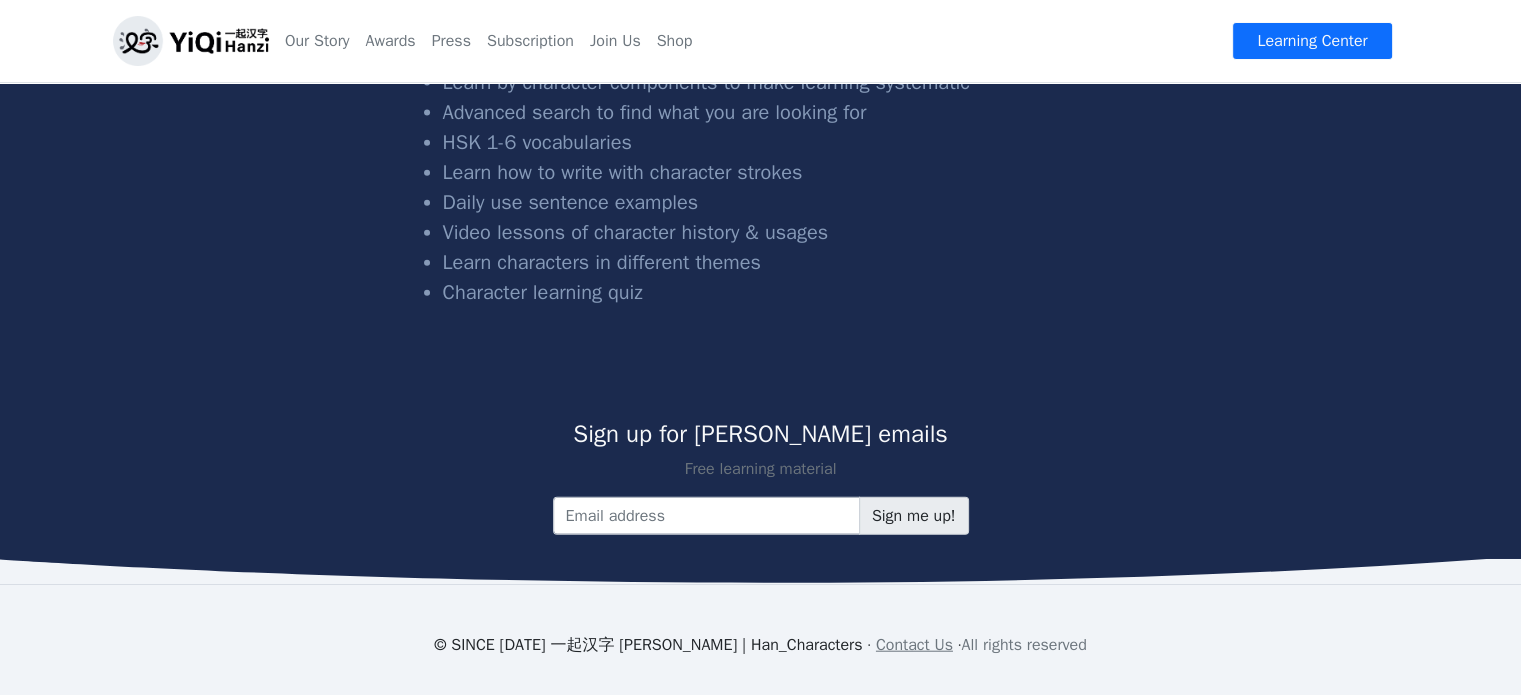 scroll, scrollTop: 4644, scrollLeft: 0, axis: vertical 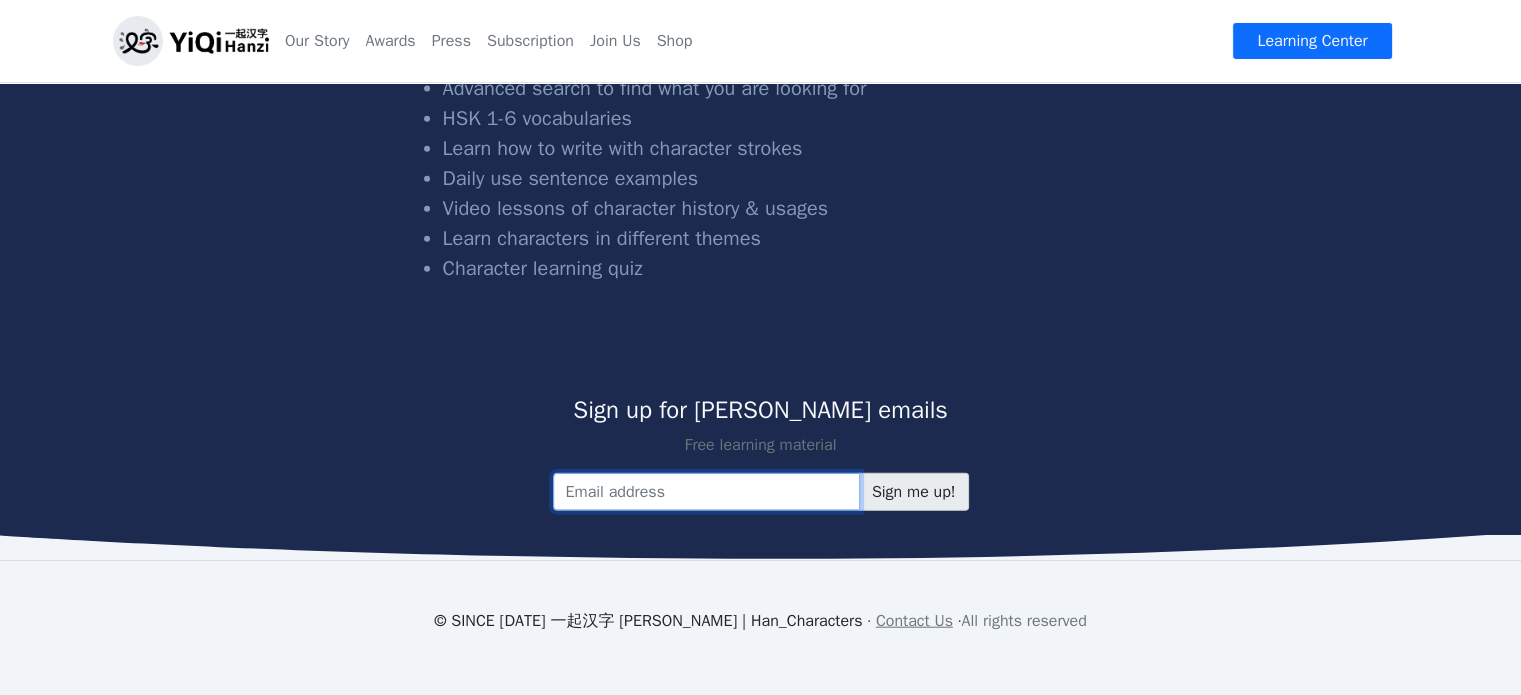 click at bounding box center (706, 492) 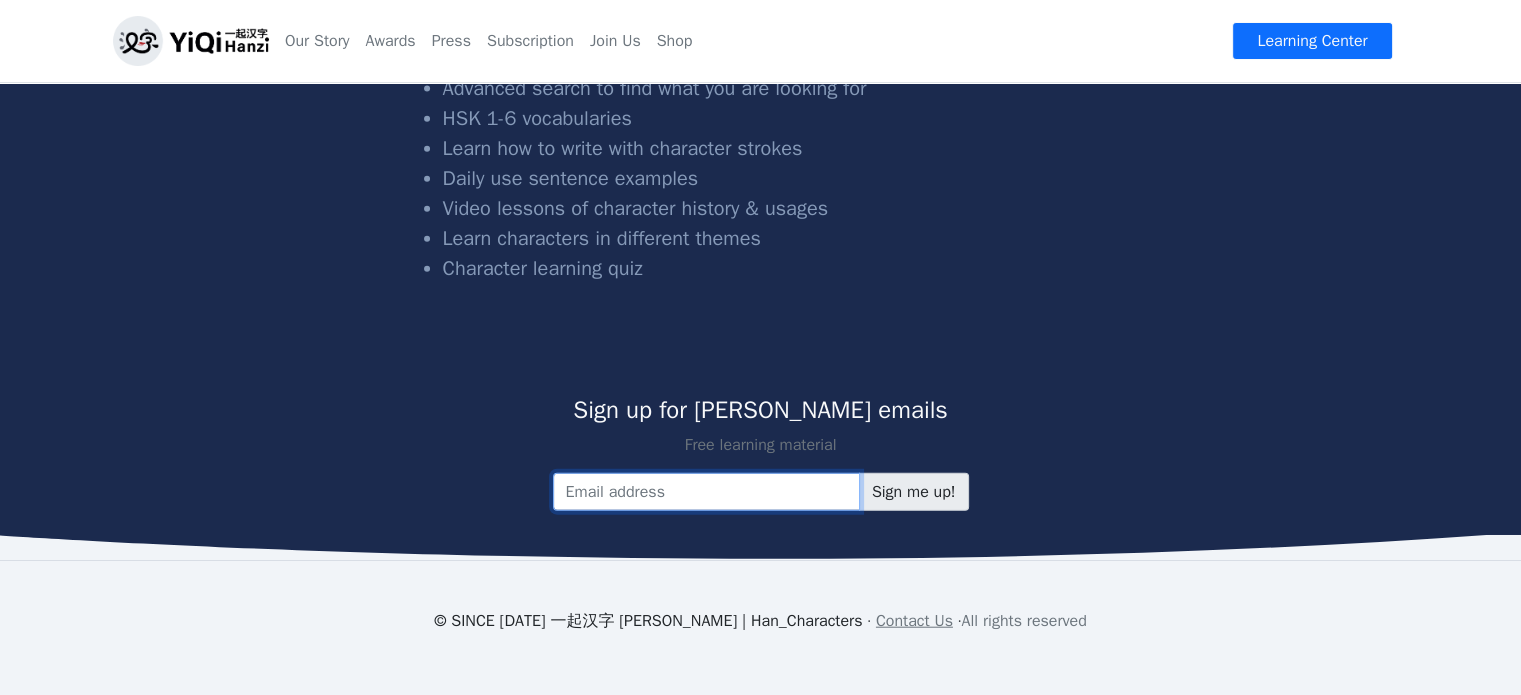 type on "exotao84@gmail.com" 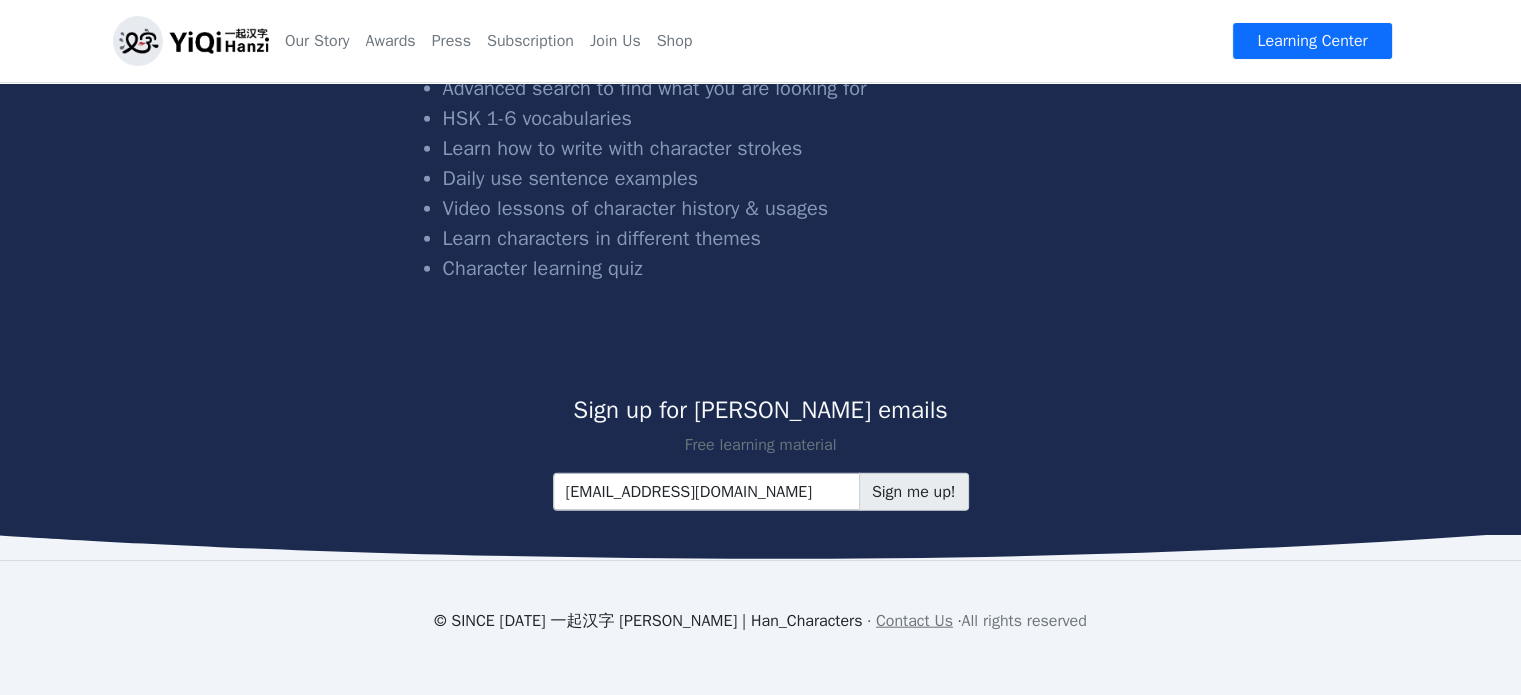 type on "exotao84@gmail.com" 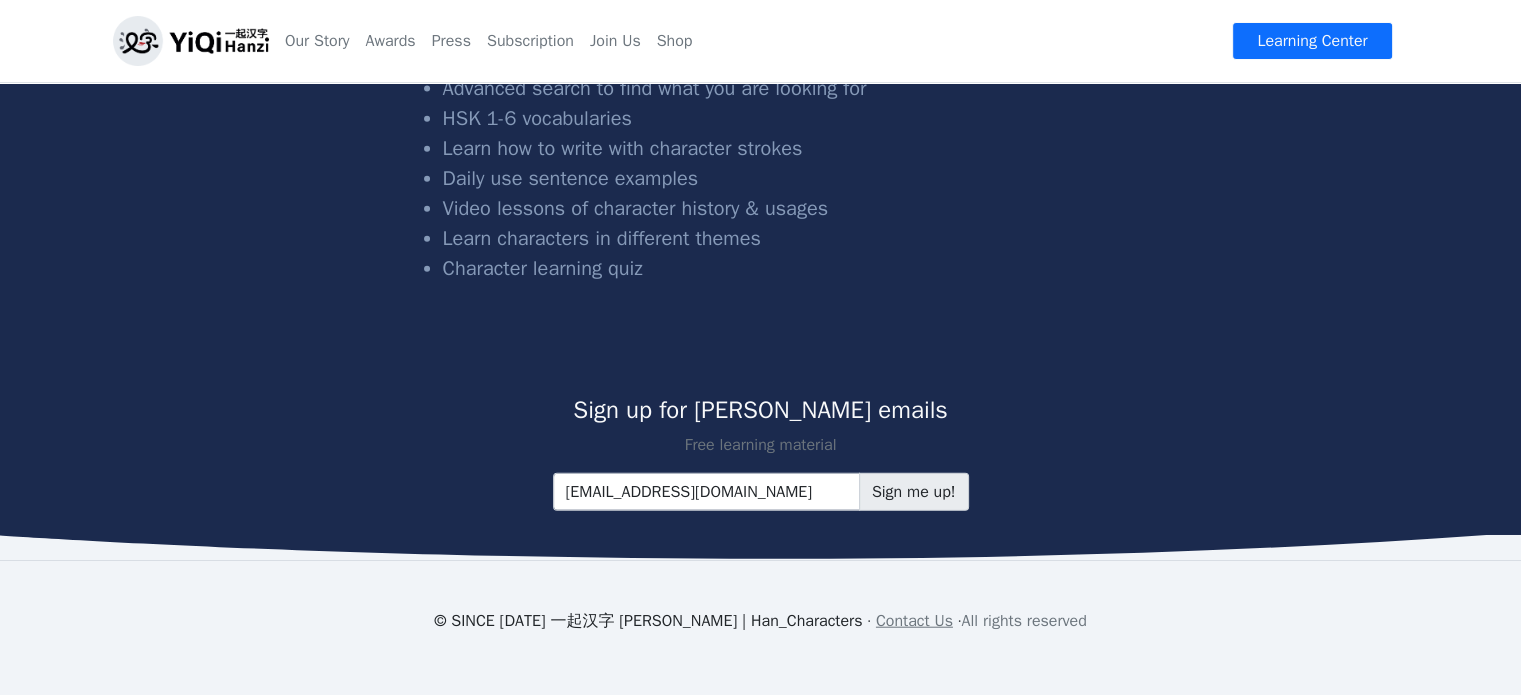 click on "Sign me up!" at bounding box center [914, 492] 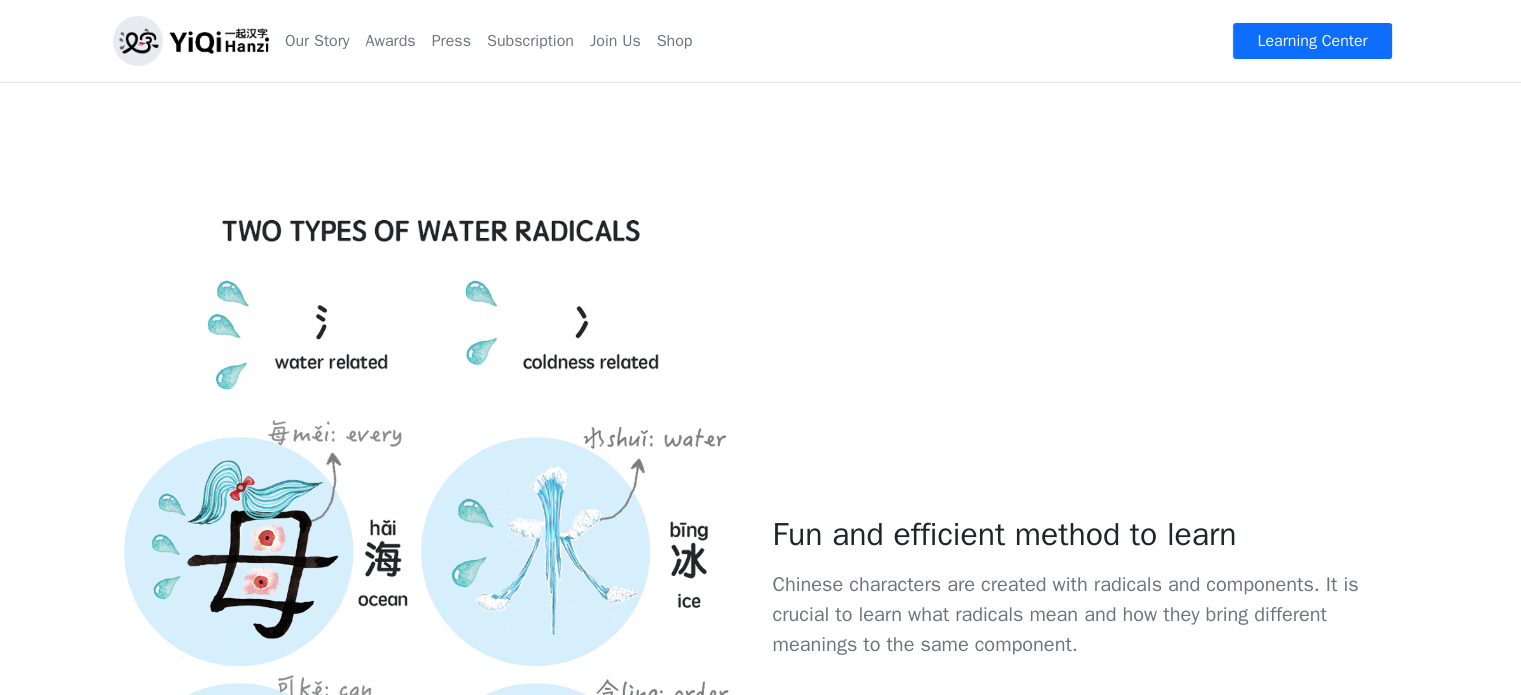 click on "Fun and efficient method to learn Chinese characters are created with radicals and components. It is crucial to learn what radicals mean and how they bring different meanings to the same component." at bounding box center (761, 588) 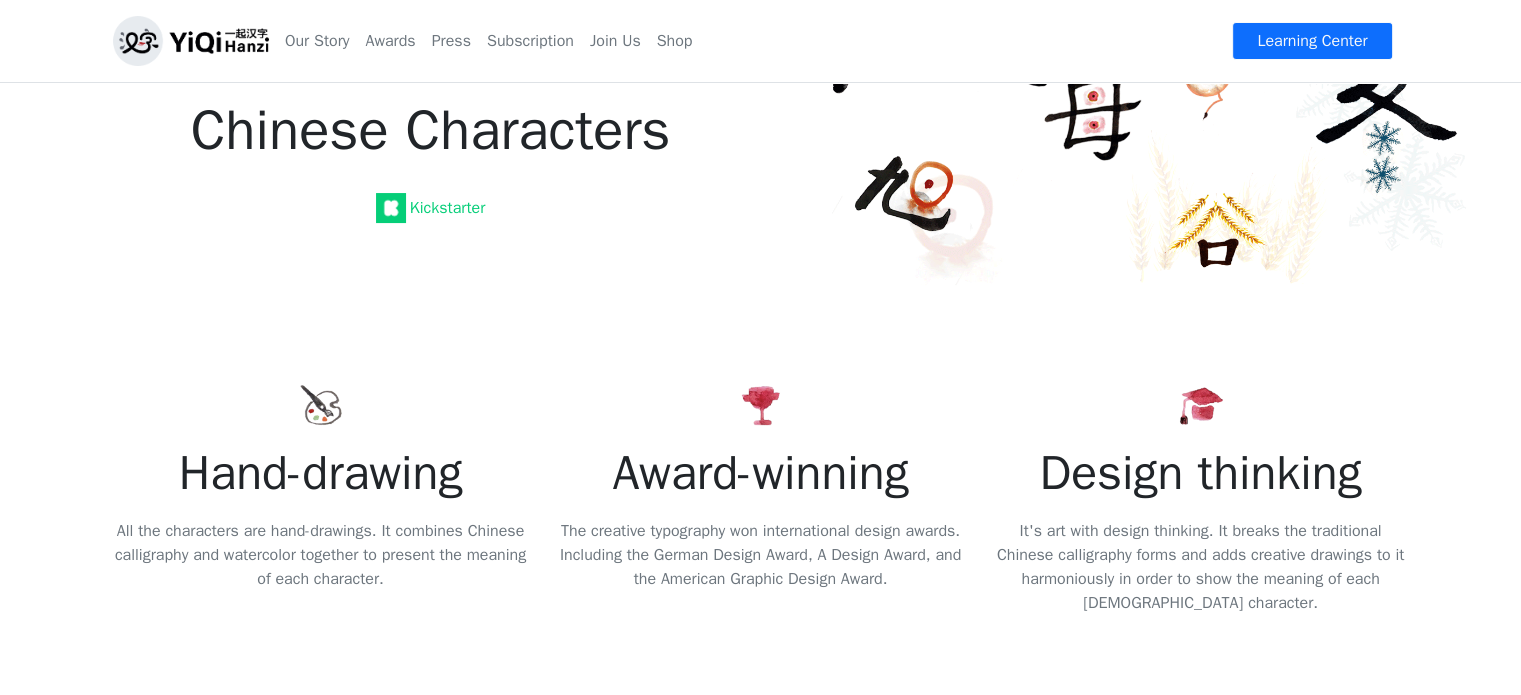 scroll, scrollTop: 0, scrollLeft: 0, axis: both 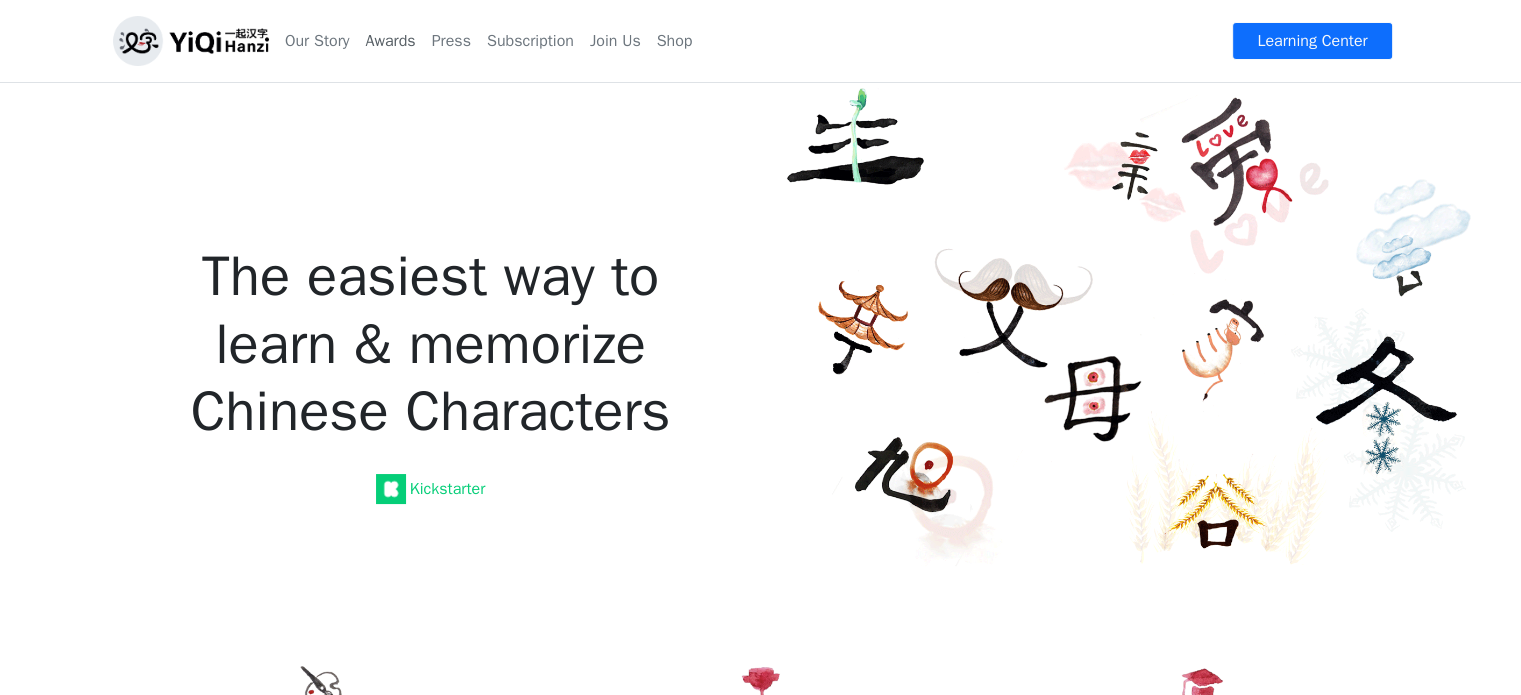 click on "Awards" at bounding box center (390, 41) 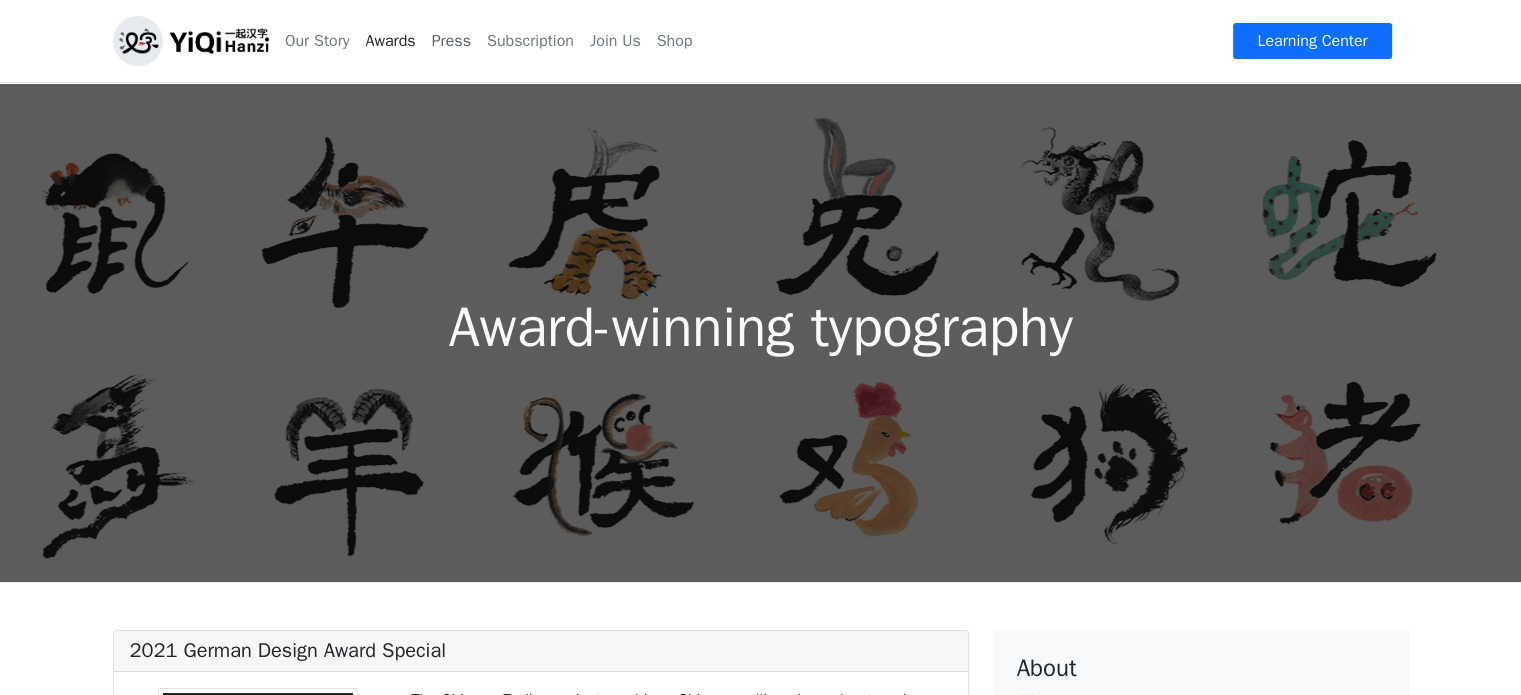 click on "Press" at bounding box center (451, 41) 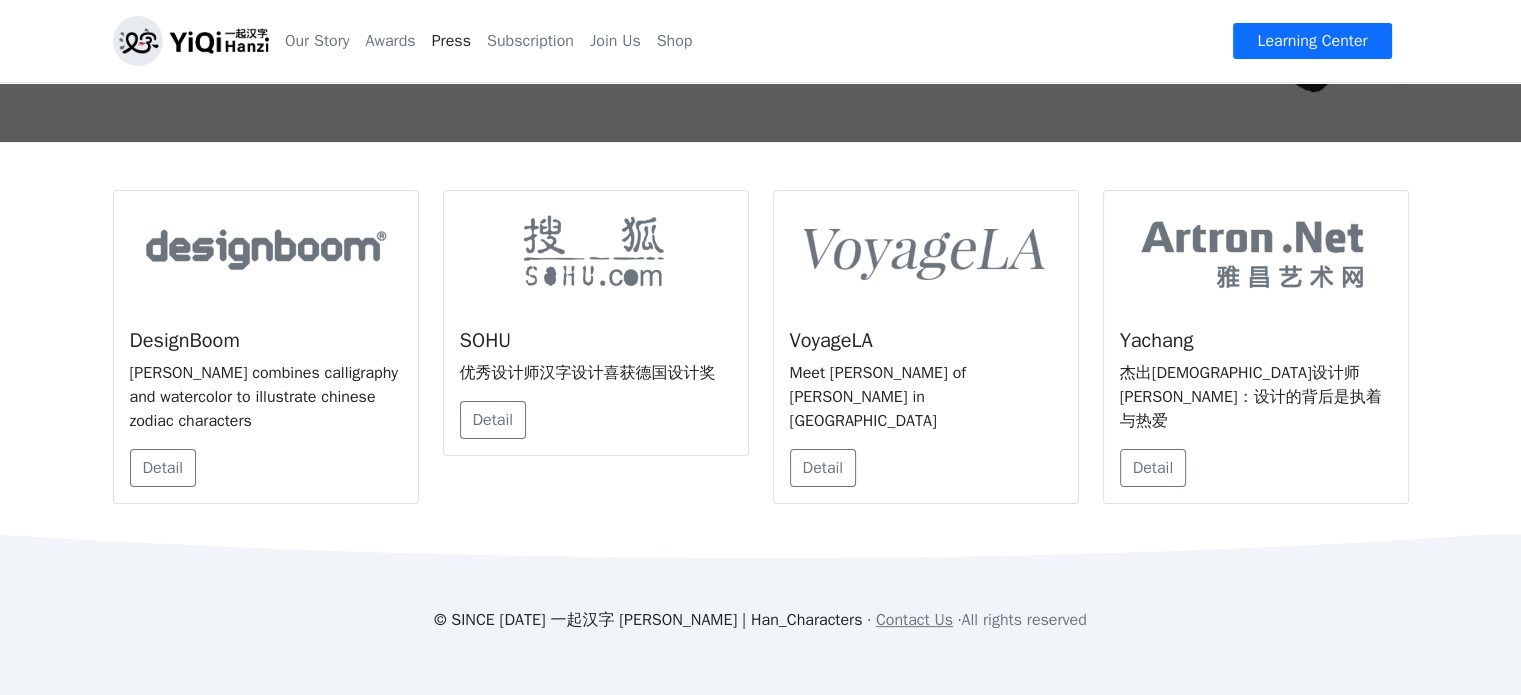 scroll, scrollTop: 0, scrollLeft: 0, axis: both 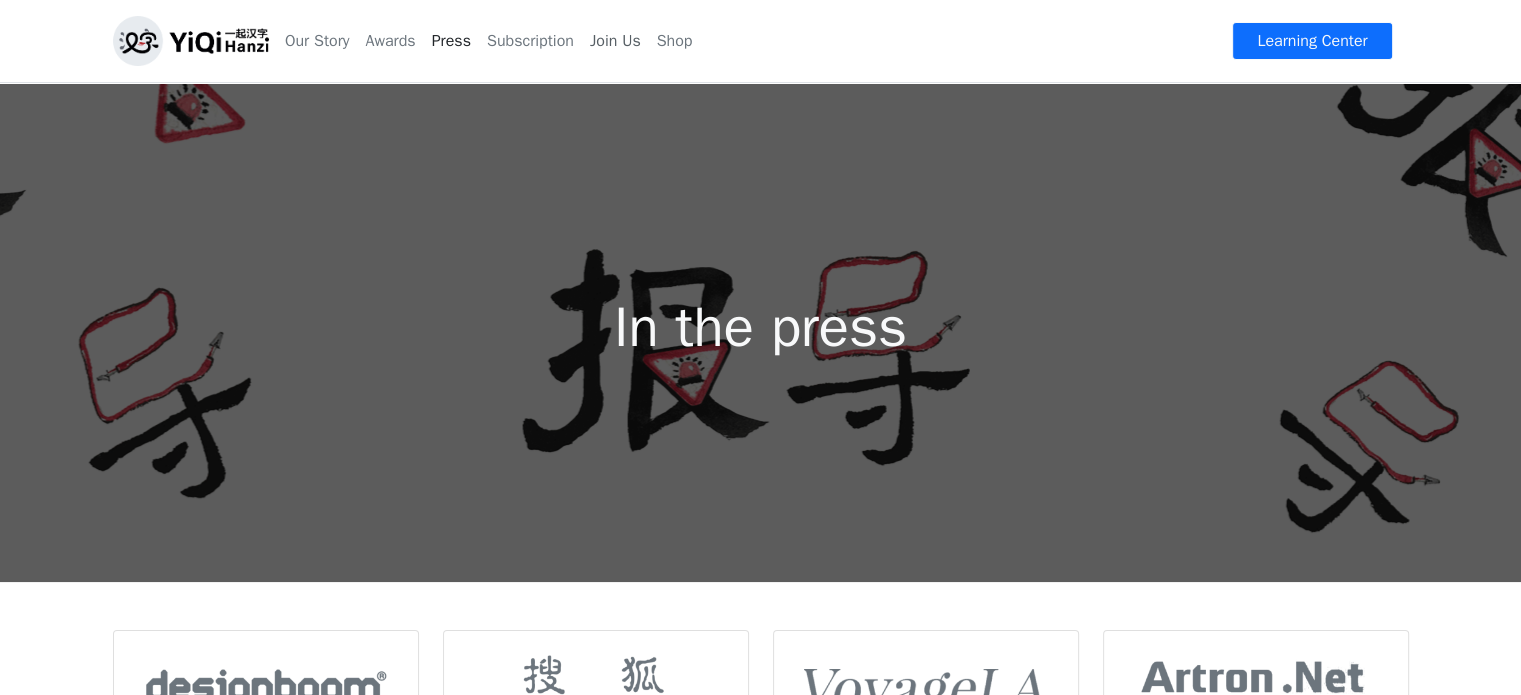 click on "Join Us" at bounding box center [615, 41] 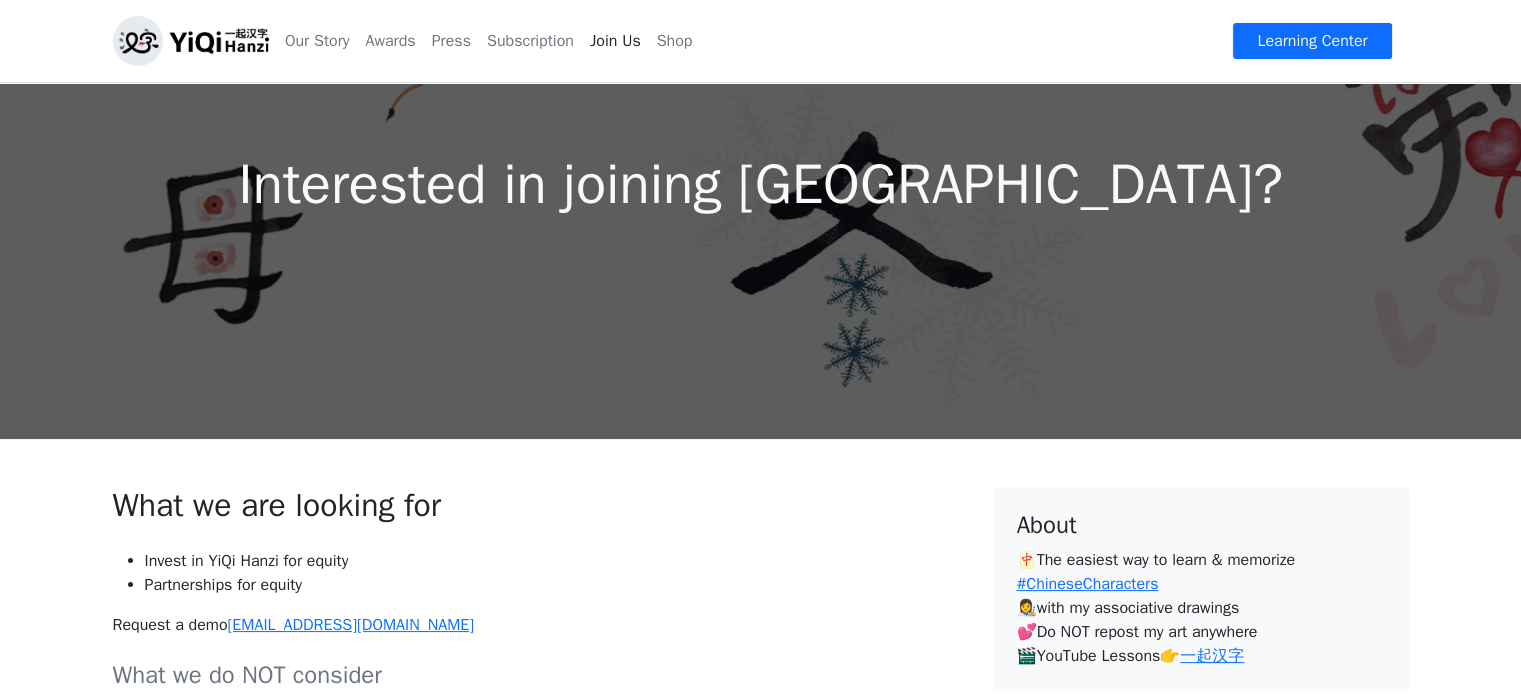 scroll, scrollTop: 0, scrollLeft: 0, axis: both 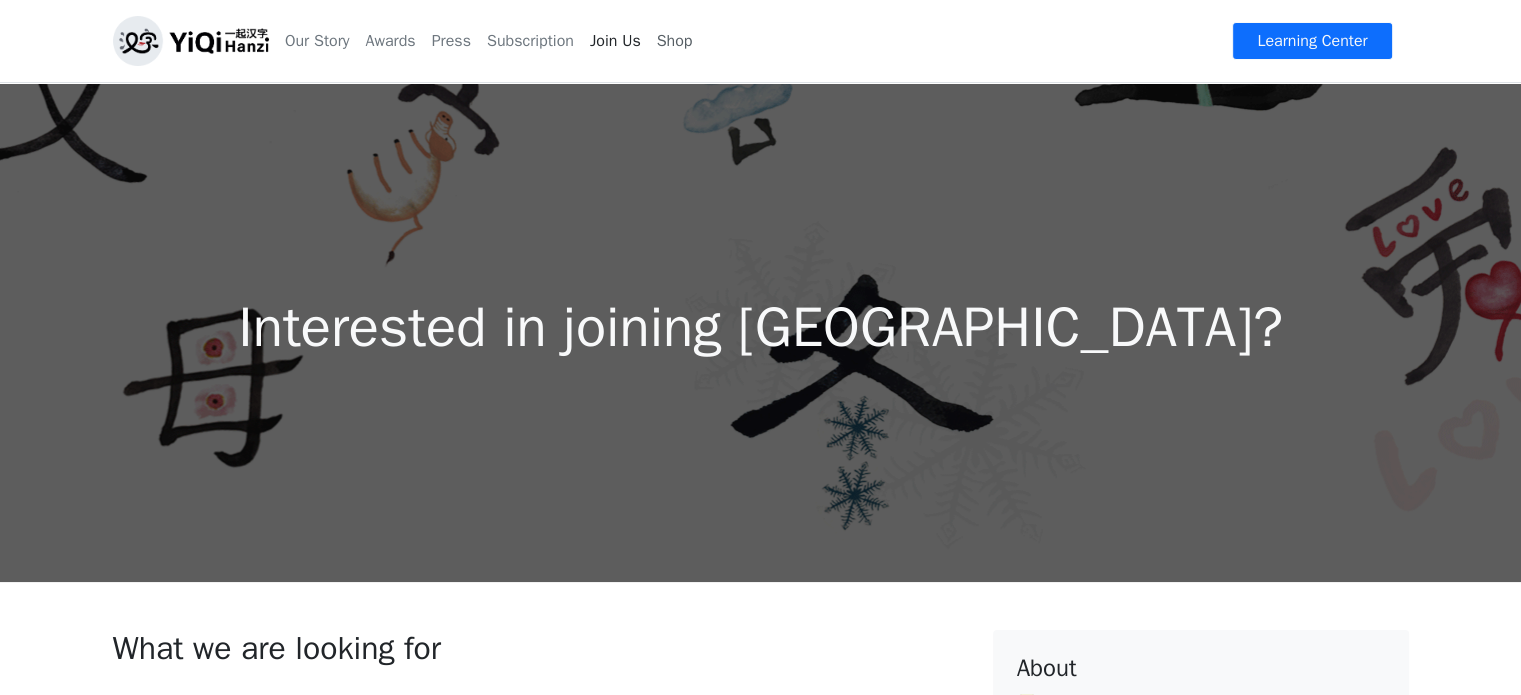 click on "Shop" at bounding box center [675, 41] 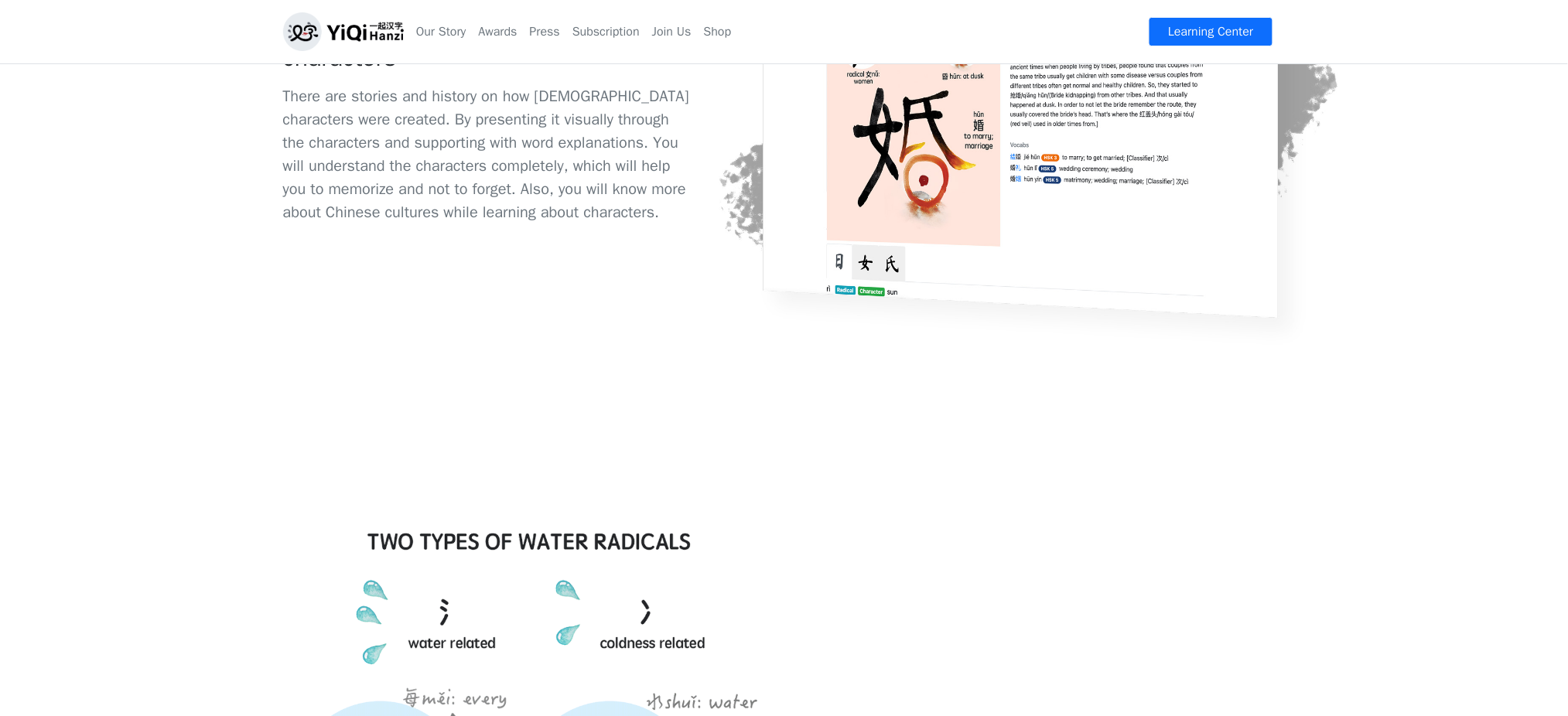 scroll, scrollTop: 1159, scrollLeft: 0, axis: vertical 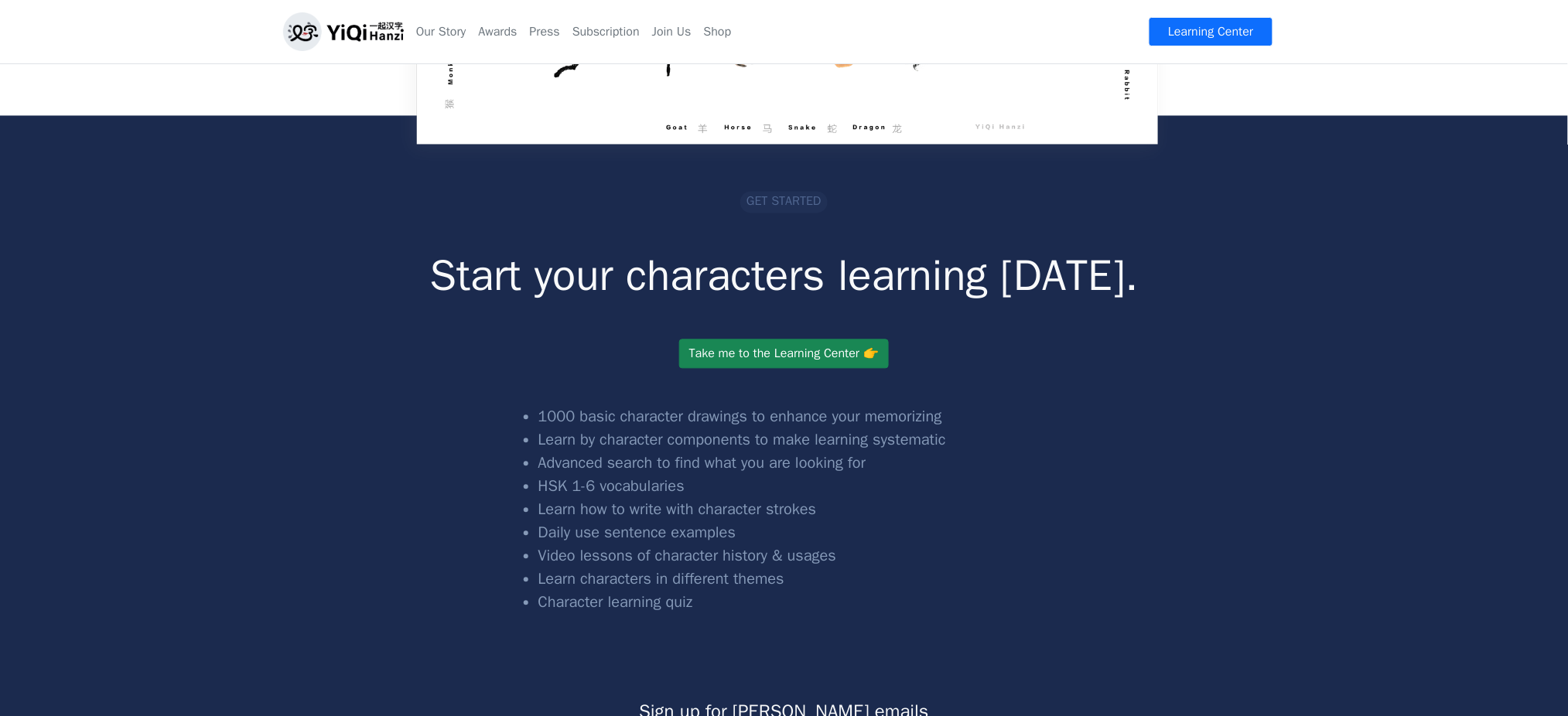 click on "Get started" at bounding box center [784, 202] 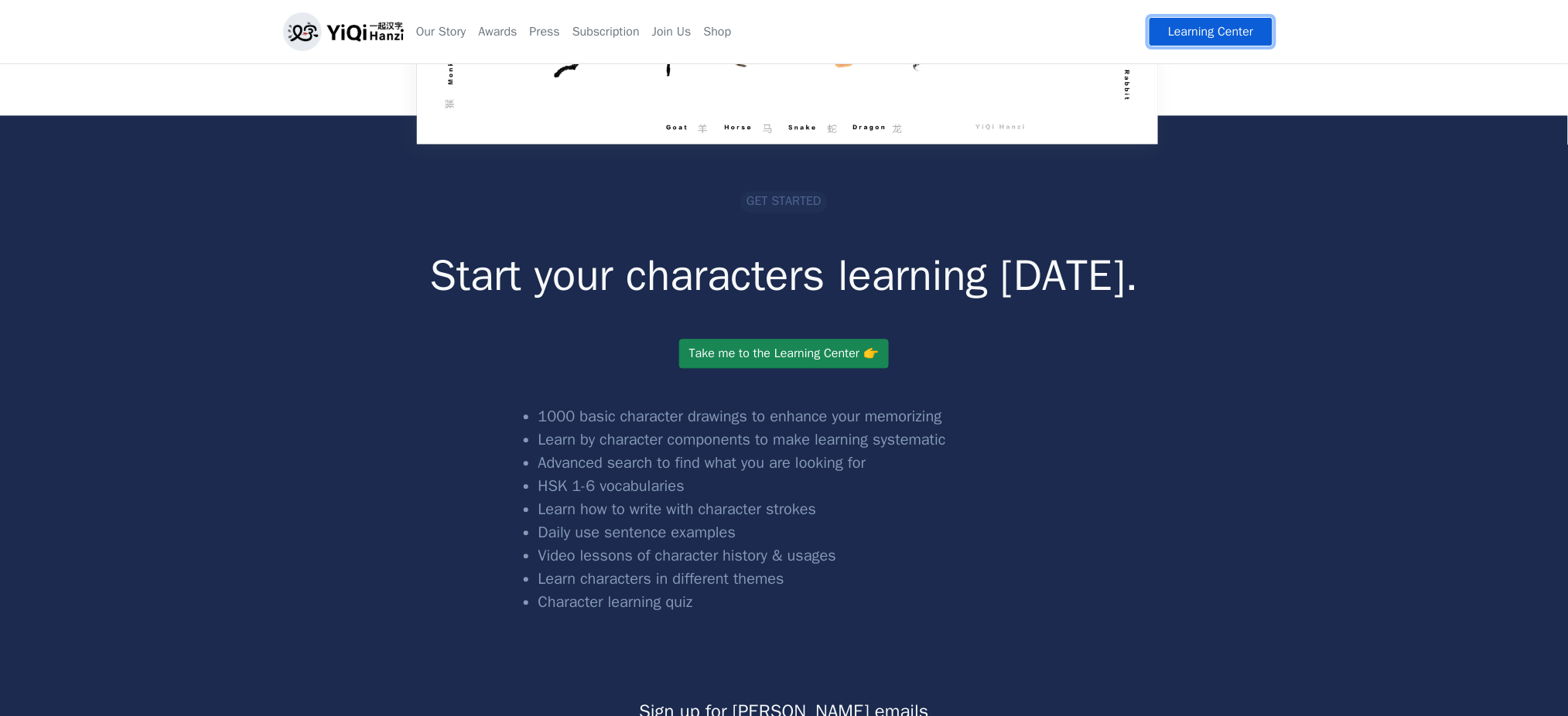 click on "Learning Center" at bounding box center [1211, 32] 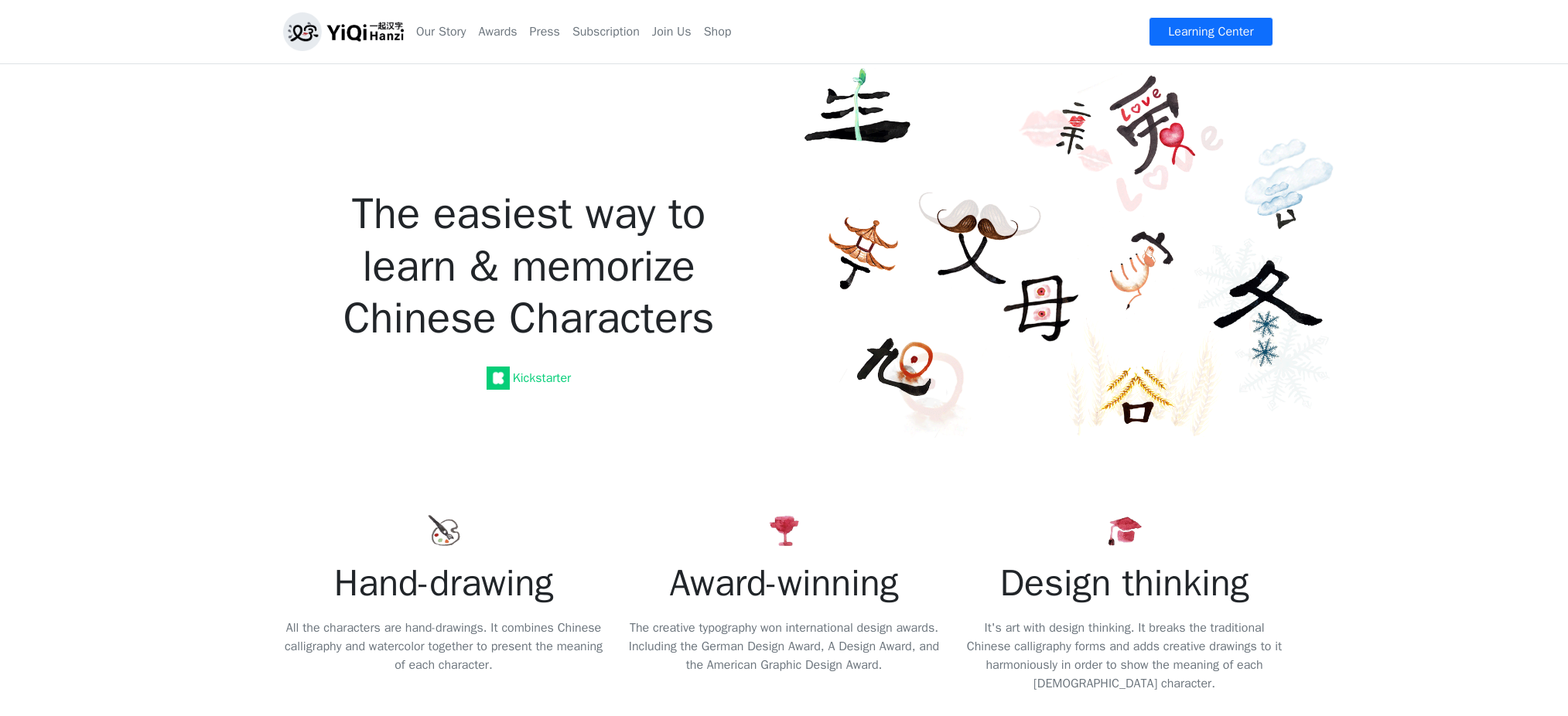 scroll, scrollTop: 0, scrollLeft: 0, axis: both 